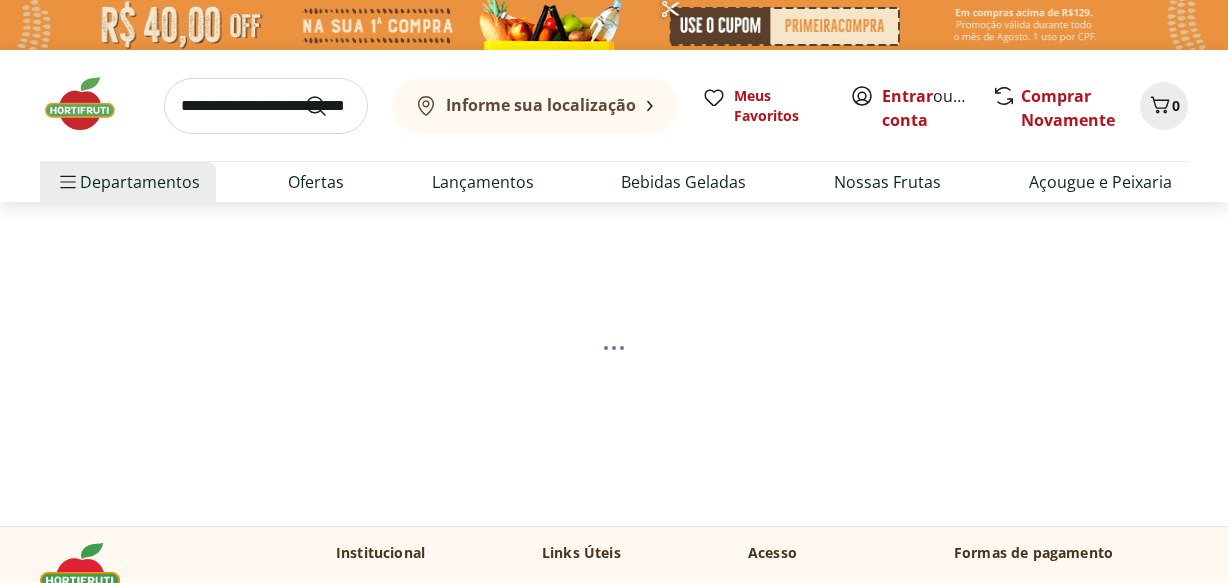 scroll, scrollTop: 0, scrollLeft: 0, axis: both 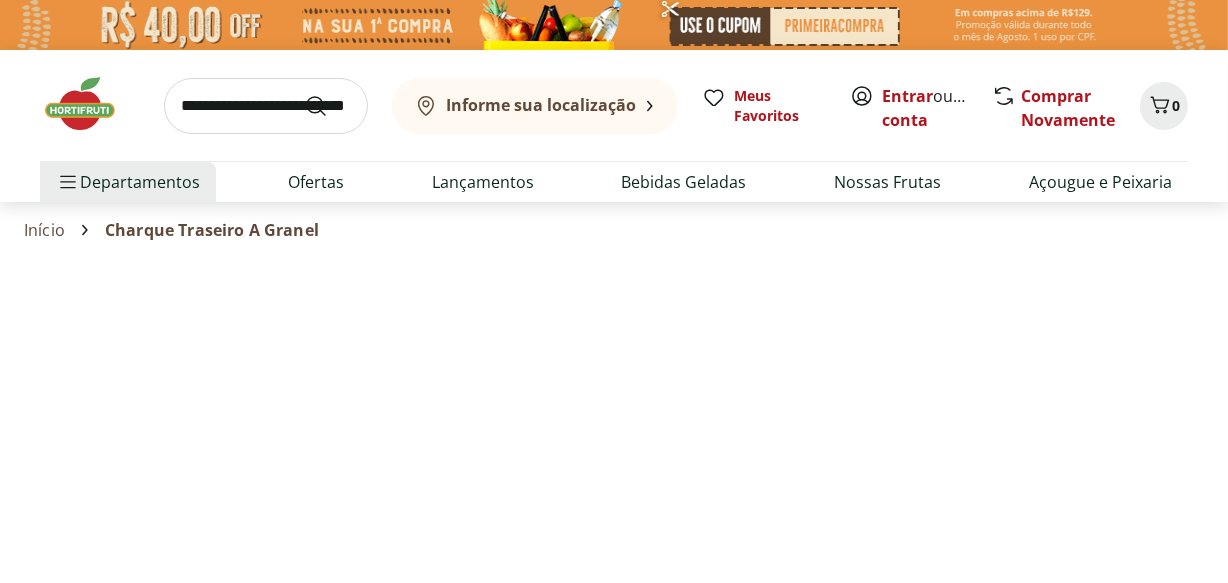 select on "**********" 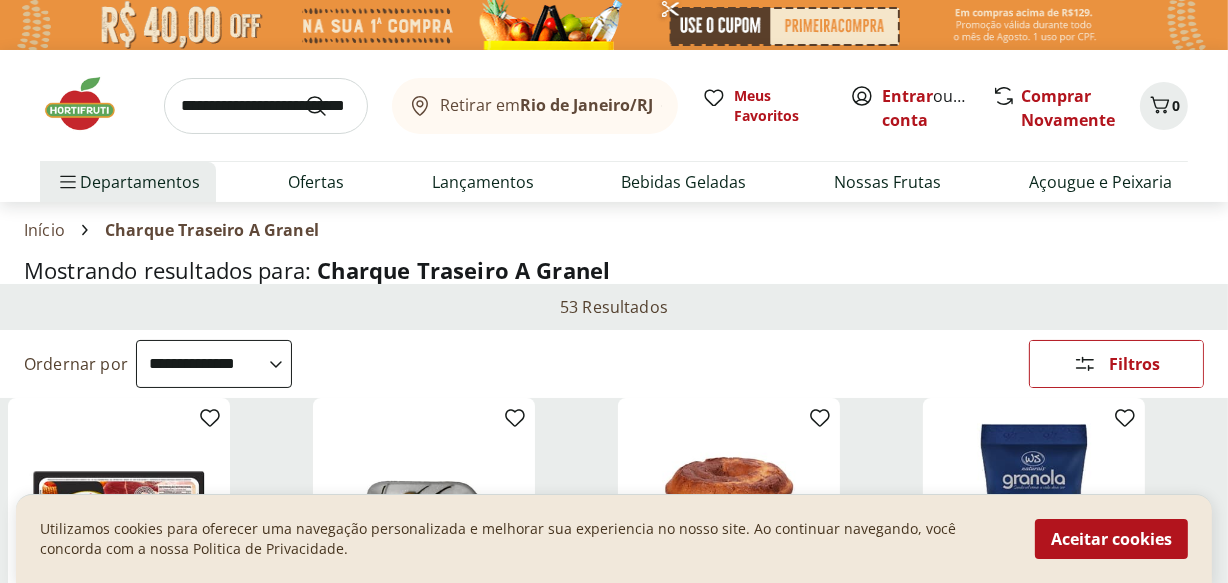 click on "Mostrando resultados para:   Charque Traseiro A Granel" at bounding box center (614, 270) 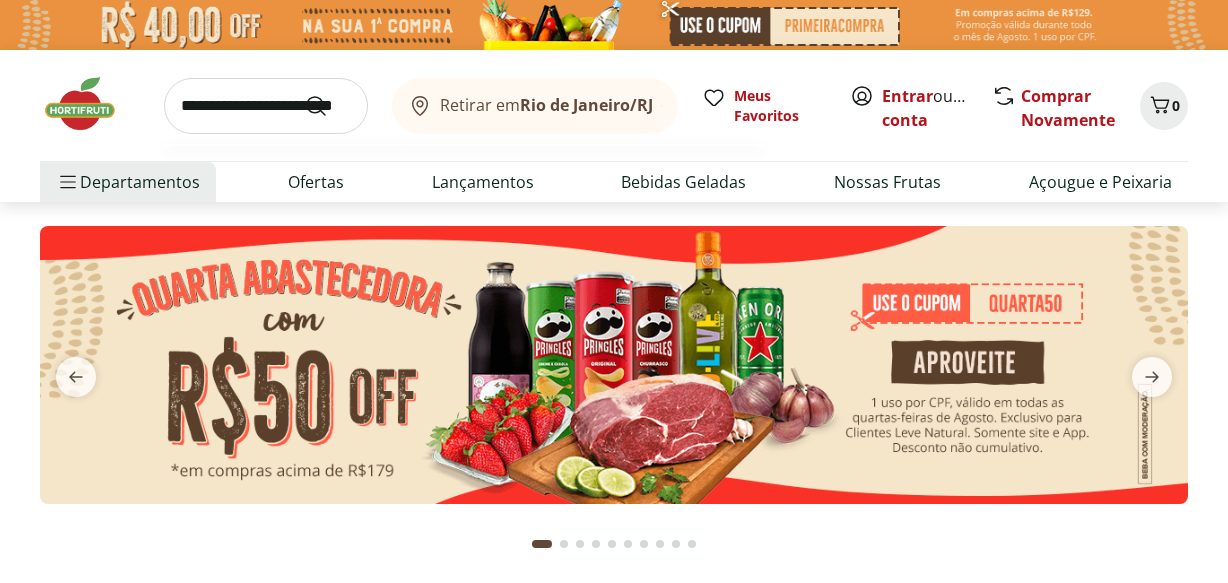 scroll, scrollTop: 0, scrollLeft: 0, axis: both 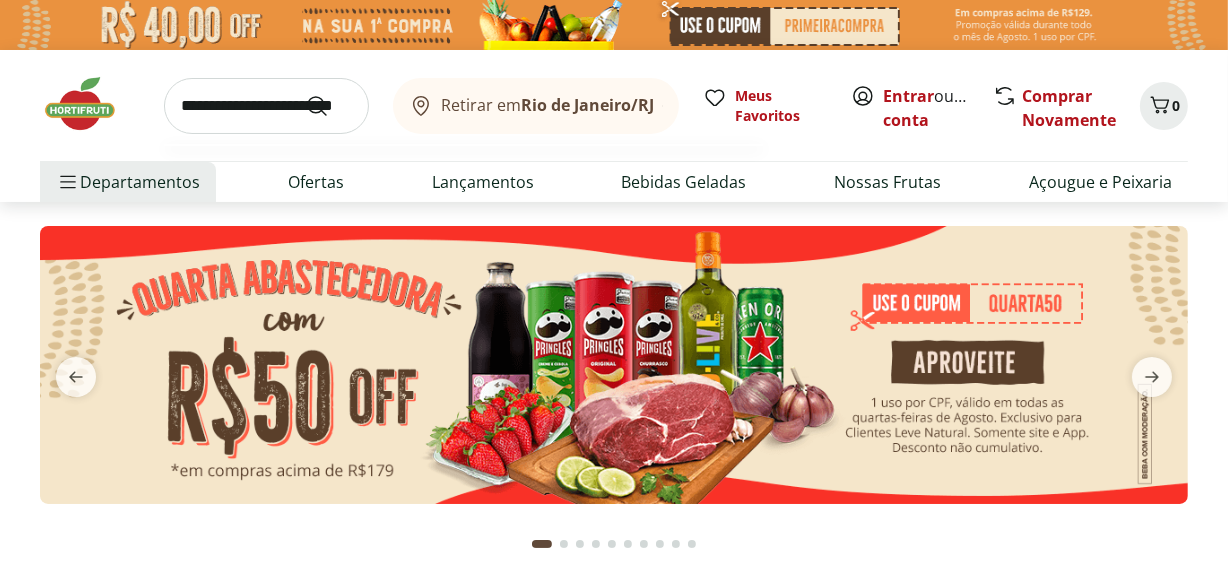 type on "**********" 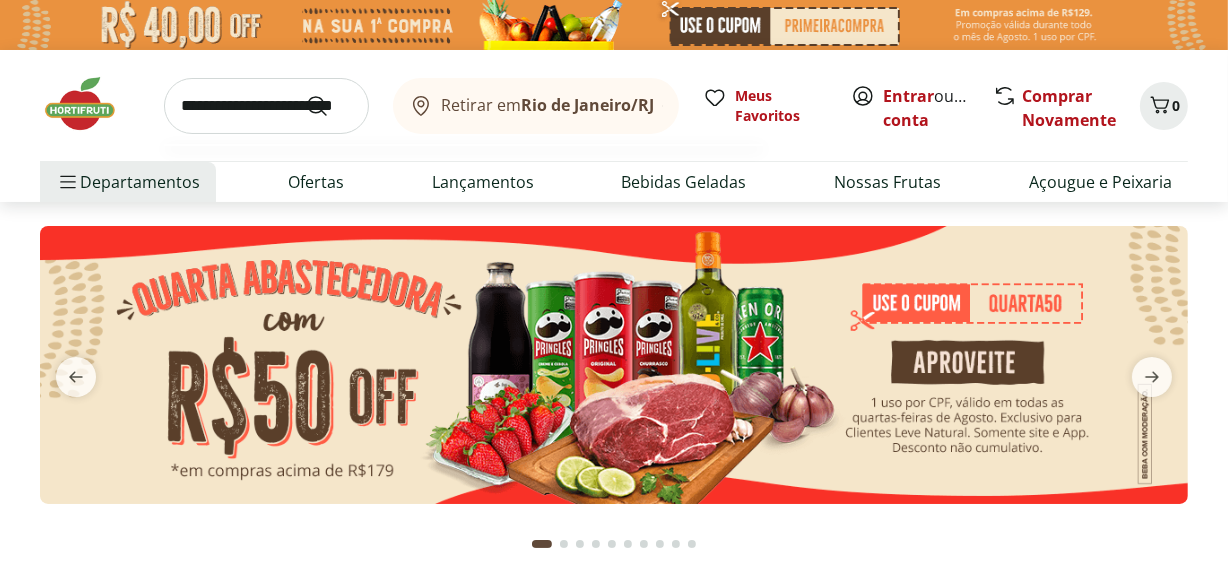 click at bounding box center (329, 106) 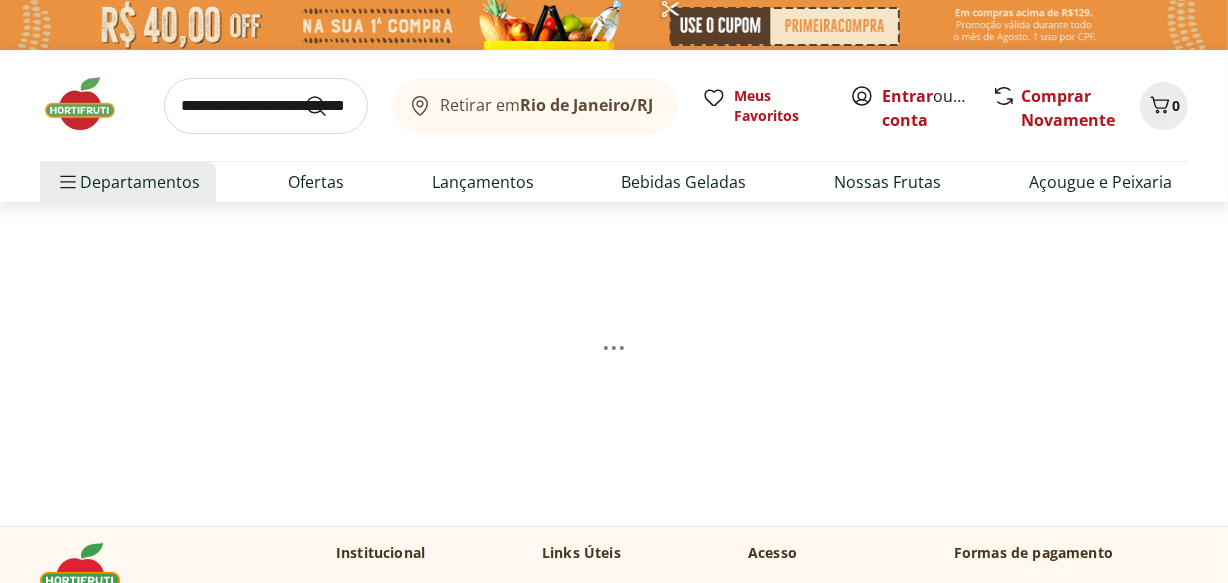 select on "**********" 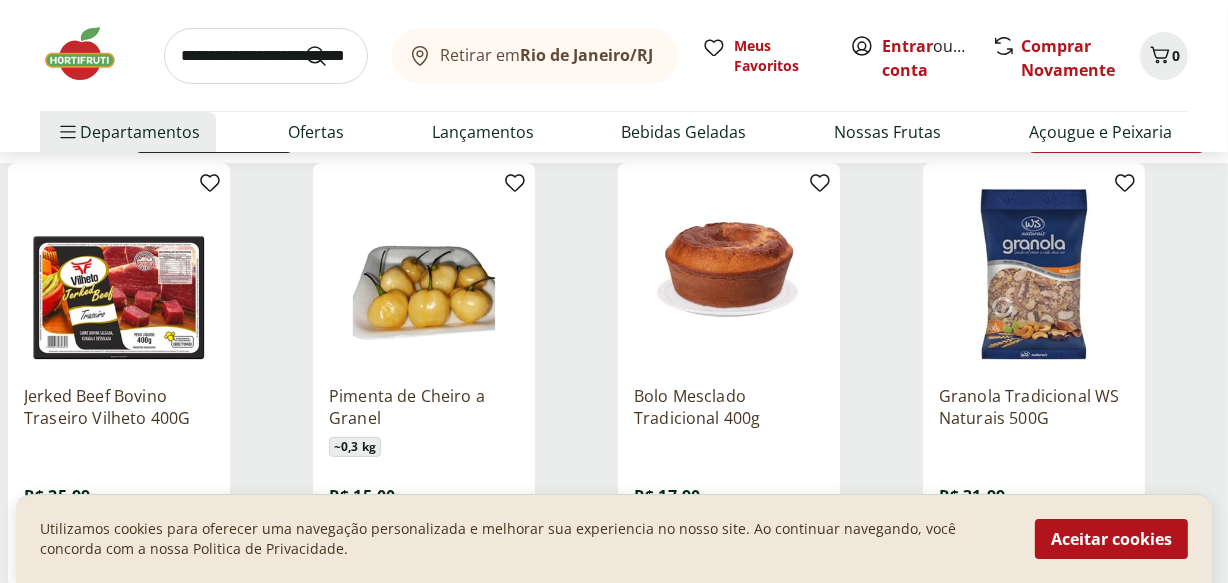 scroll, scrollTop: 252, scrollLeft: 0, axis: vertical 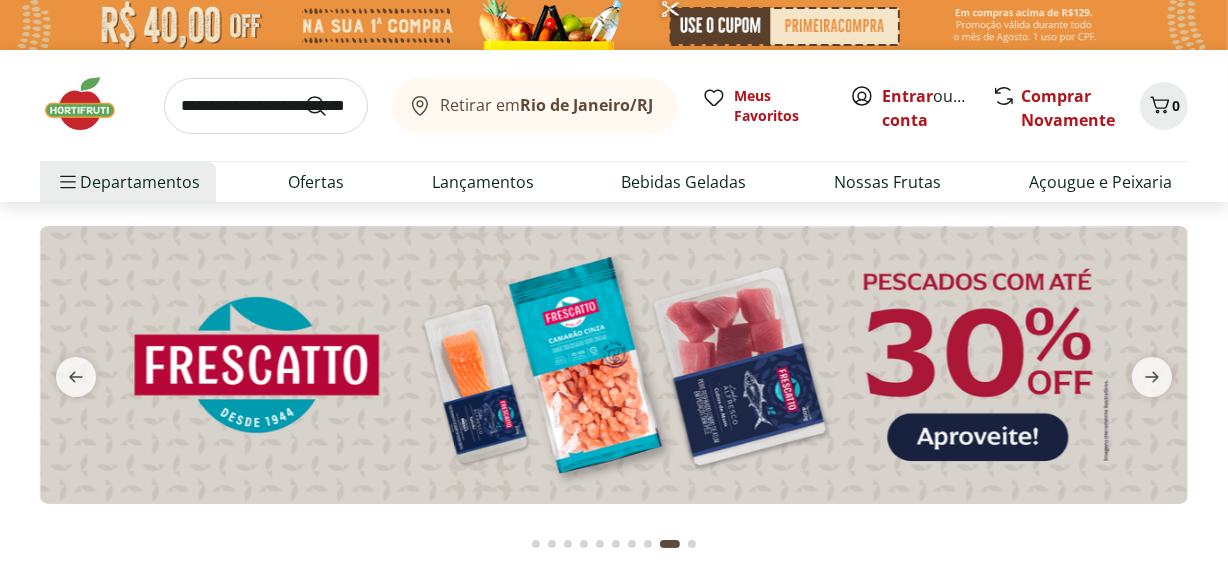 click at bounding box center (632, 544) 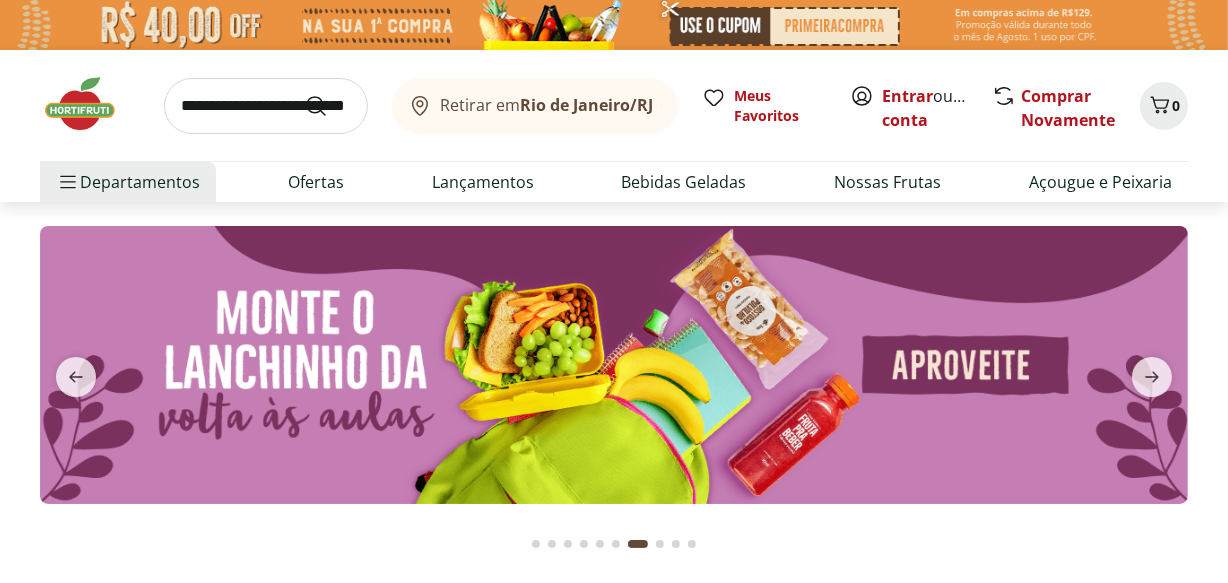 click at bounding box center (616, 544) 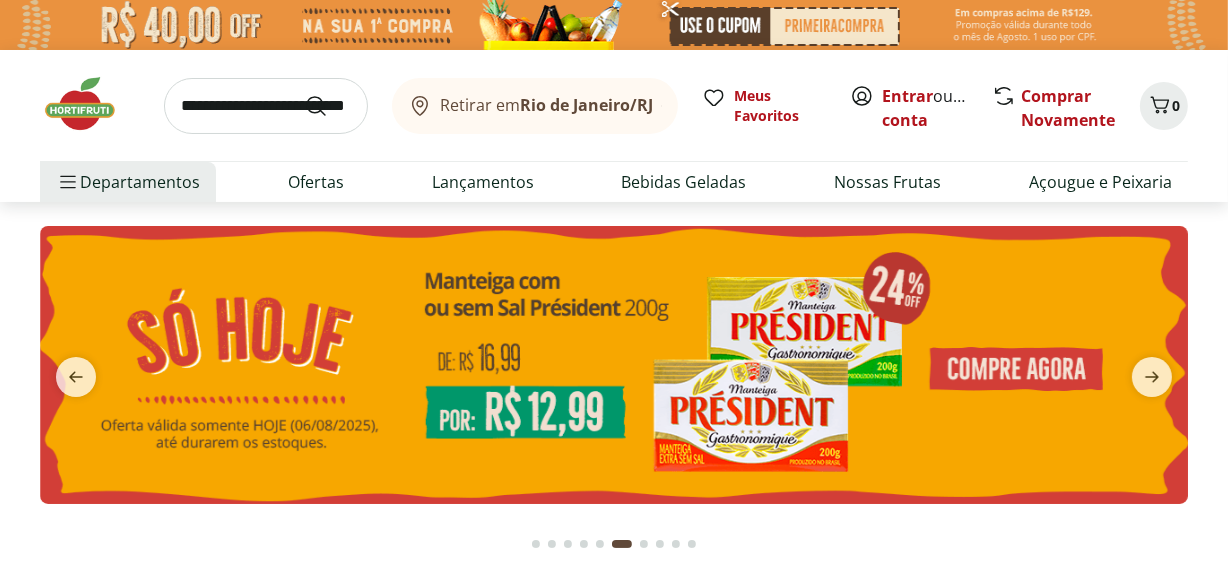 click at bounding box center (600, 544) 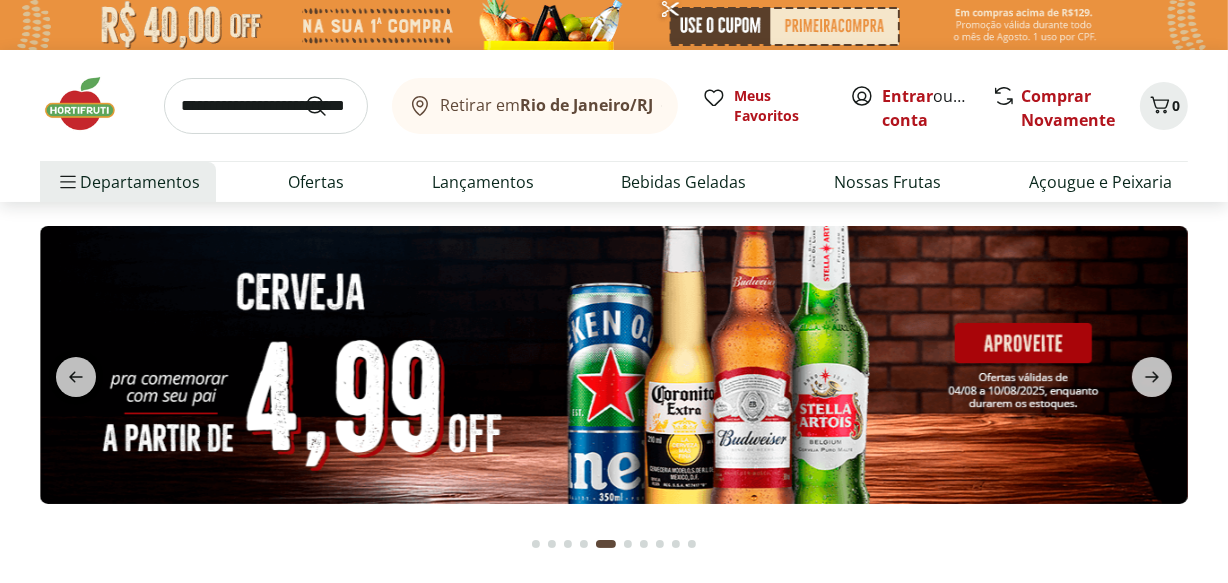click at bounding box center [614, 365] 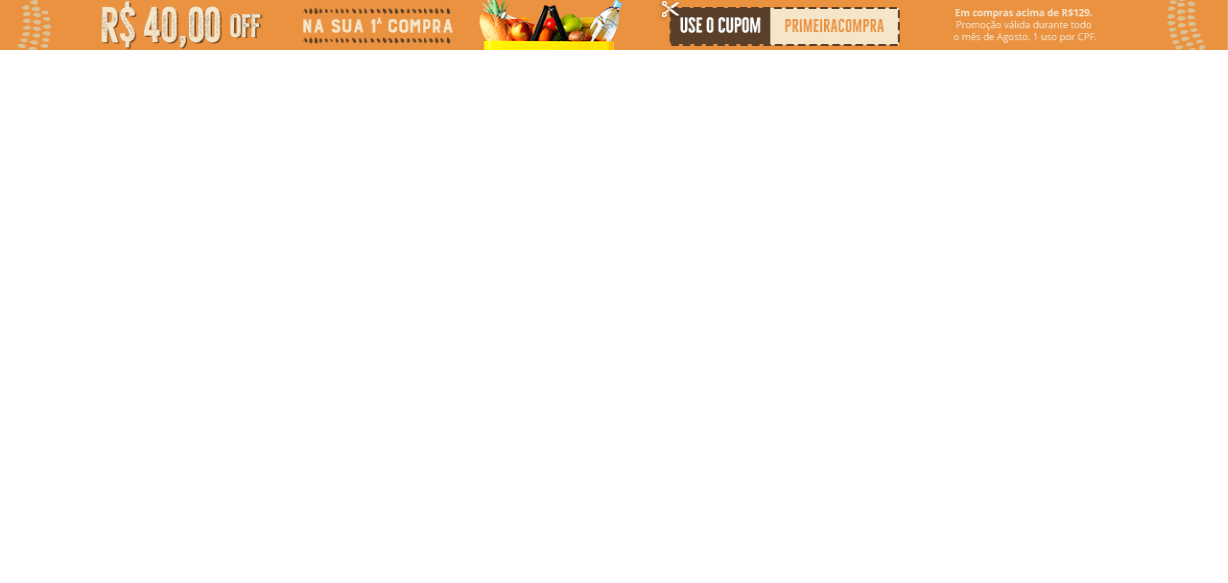 select on "**********" 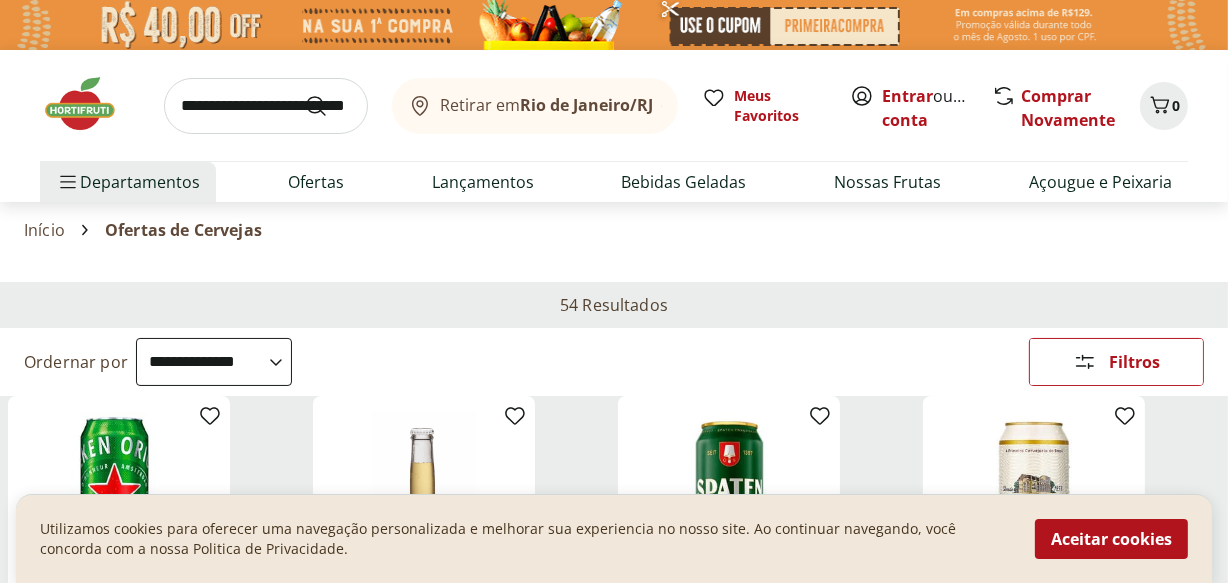 click at bounding box center [90, 104] 